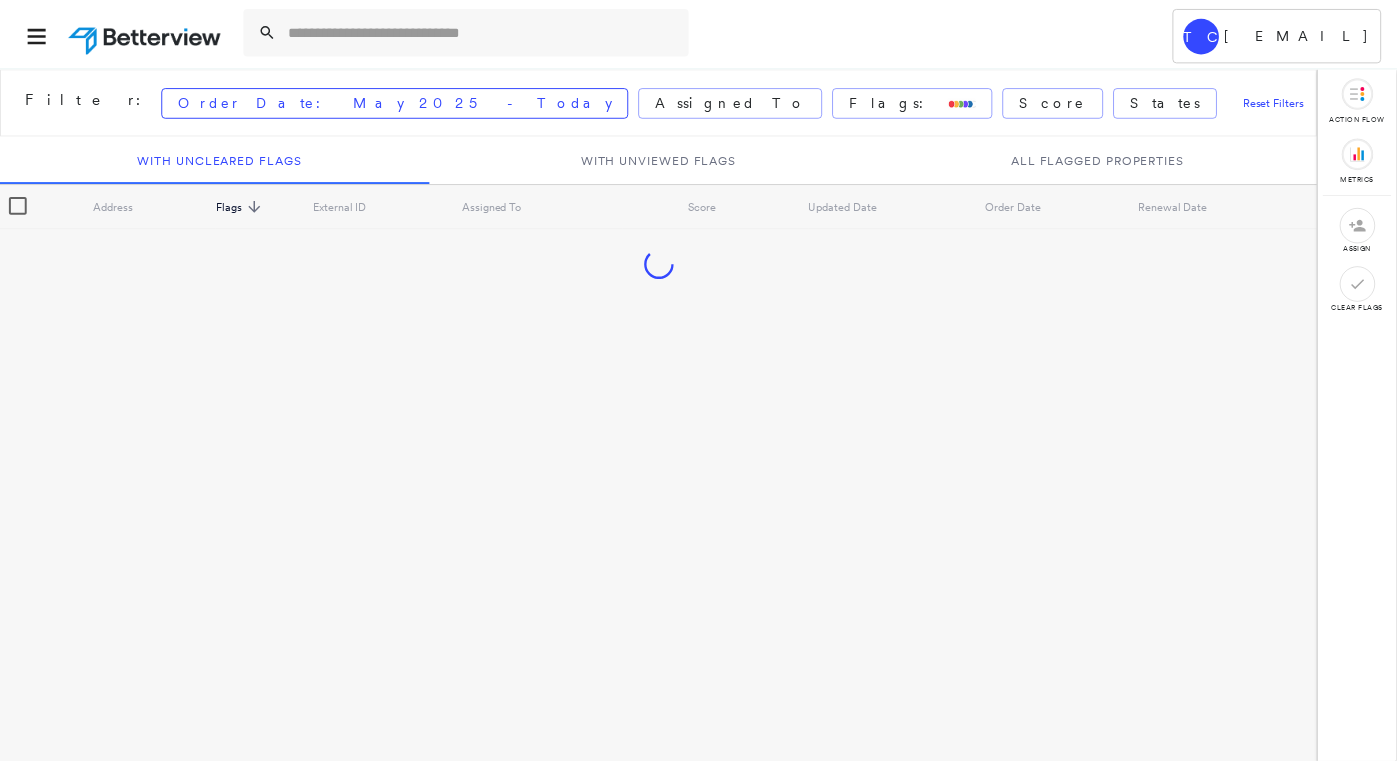 scroll, scrollTop: 0, scrollLeft: 0, axis: both 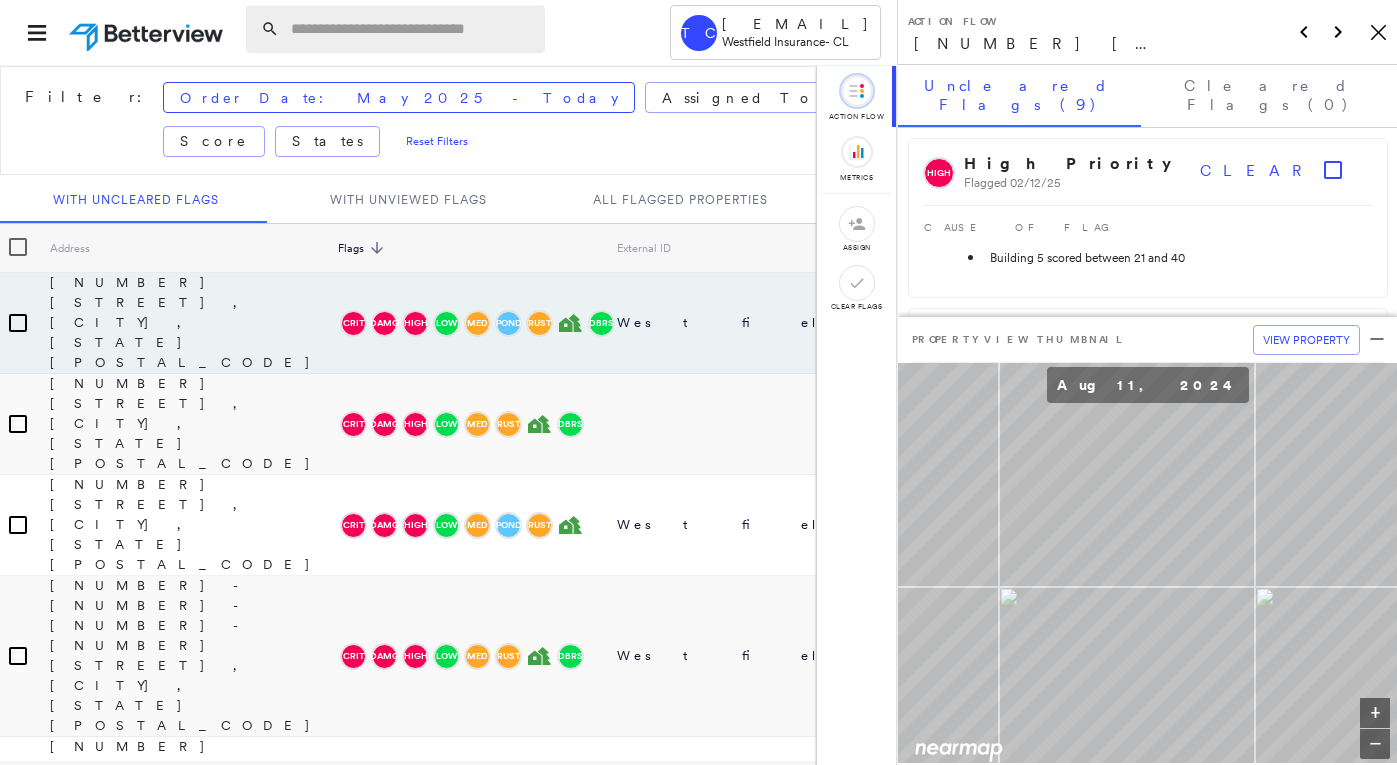 click at bounding box center (412, 29) 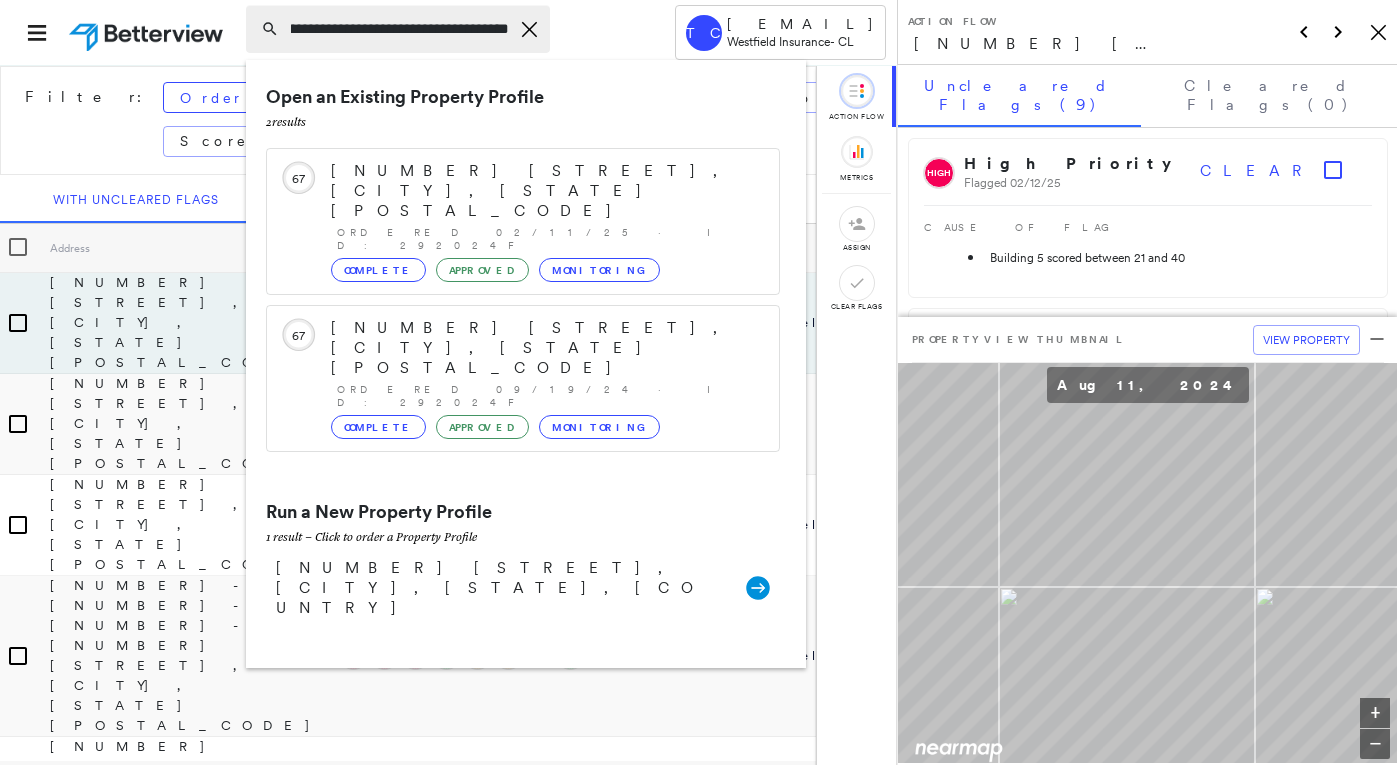 scroll, scrollTop: 0, scrollLeft: 78, axis: horizontal 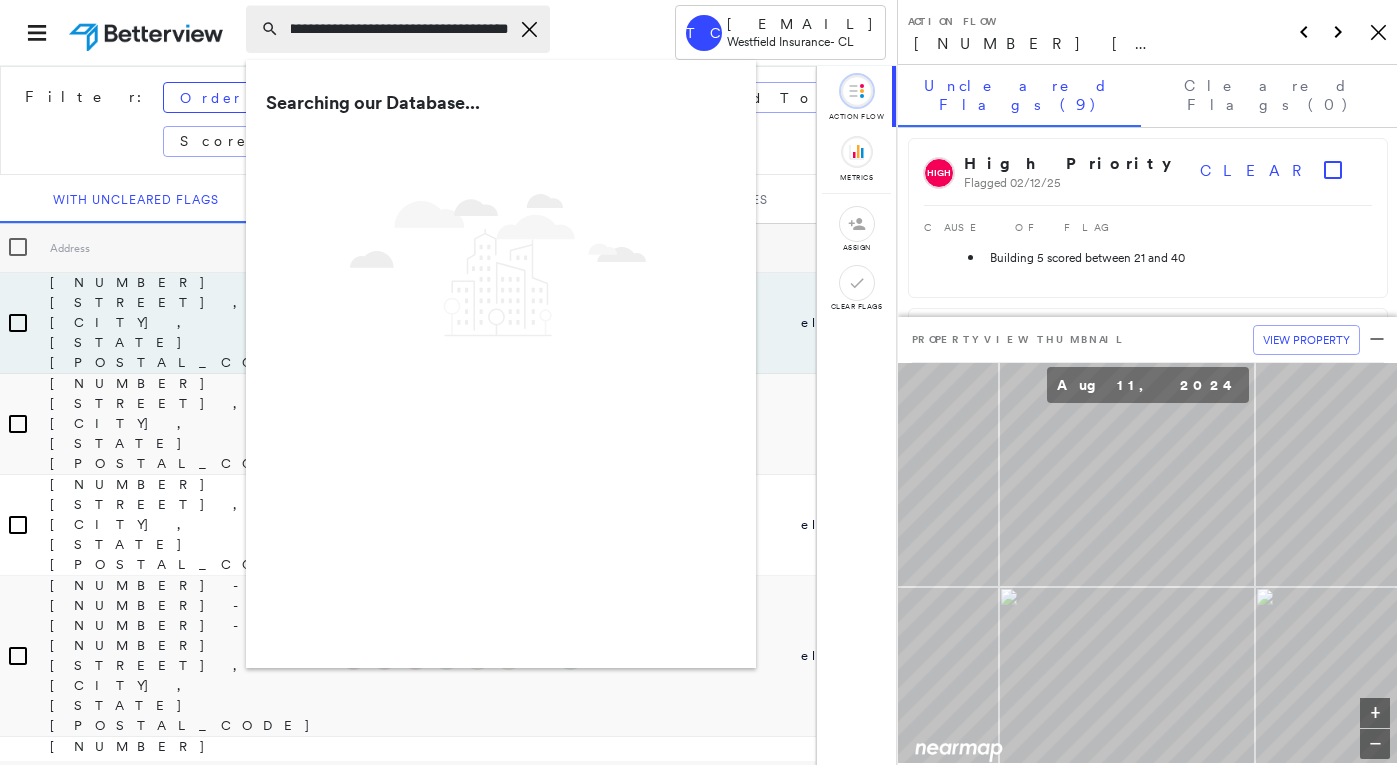 type on "**********" 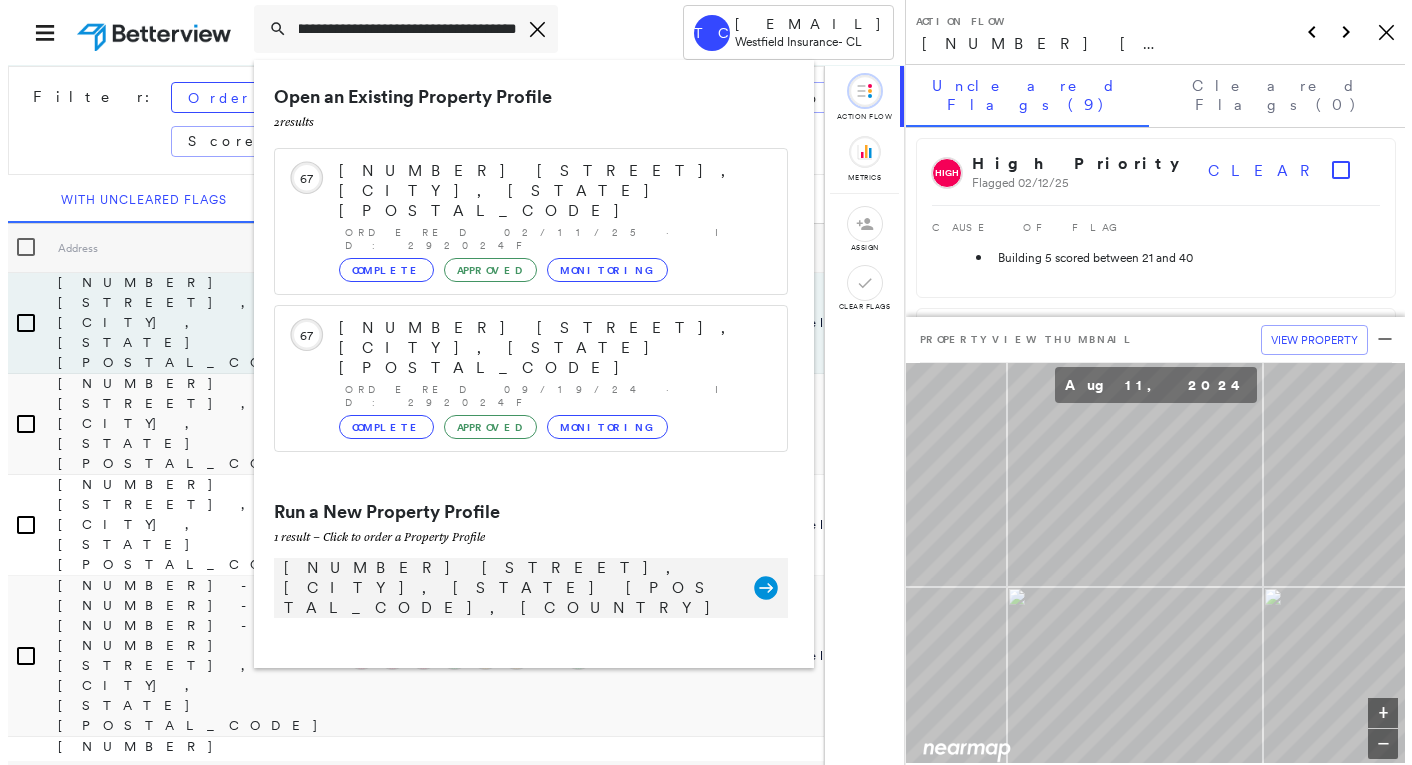 scroll, scrollTop: 0, scrollLeft: 0, axis: both 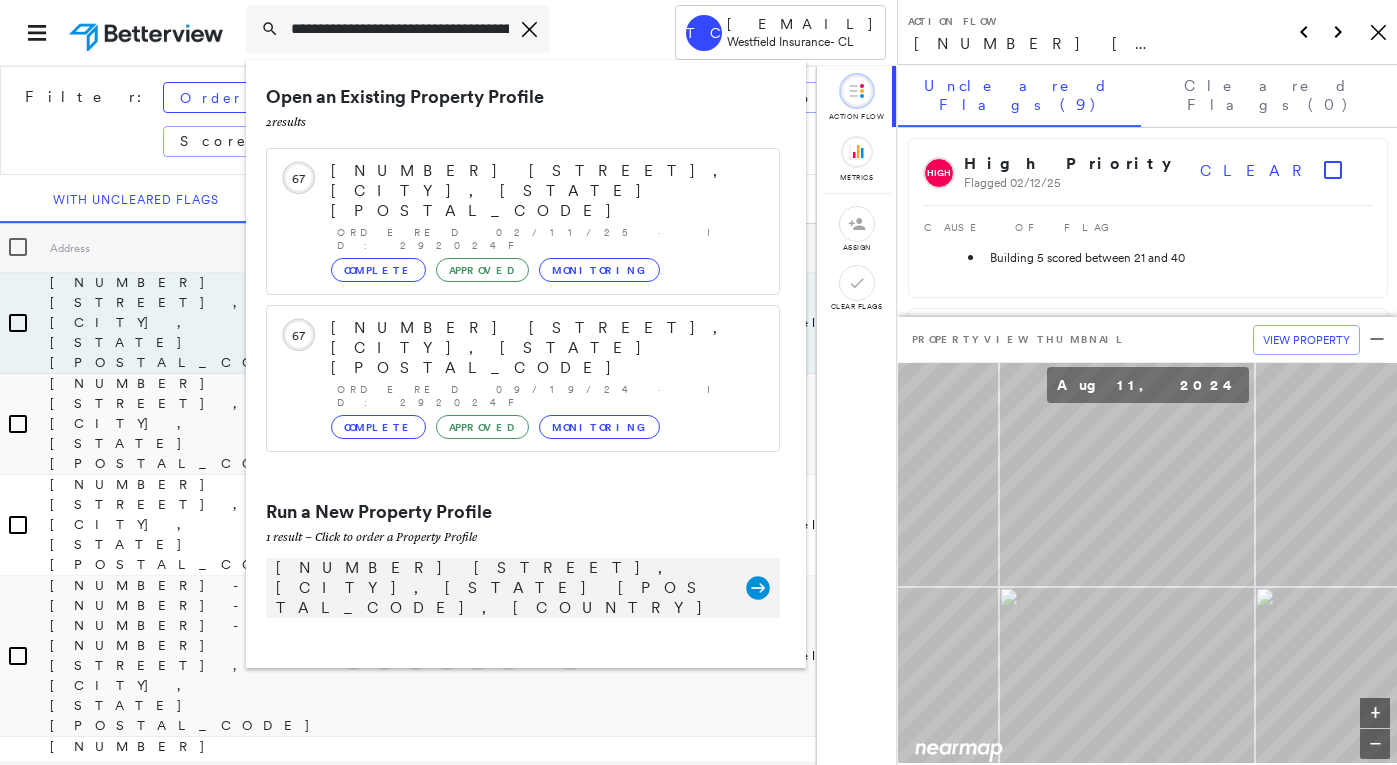 click on "[NUMBER] [STREET], [CITY], [STATE] [POSTAL_CODE], [COUNTRY]" at bounding box center (501, 588) 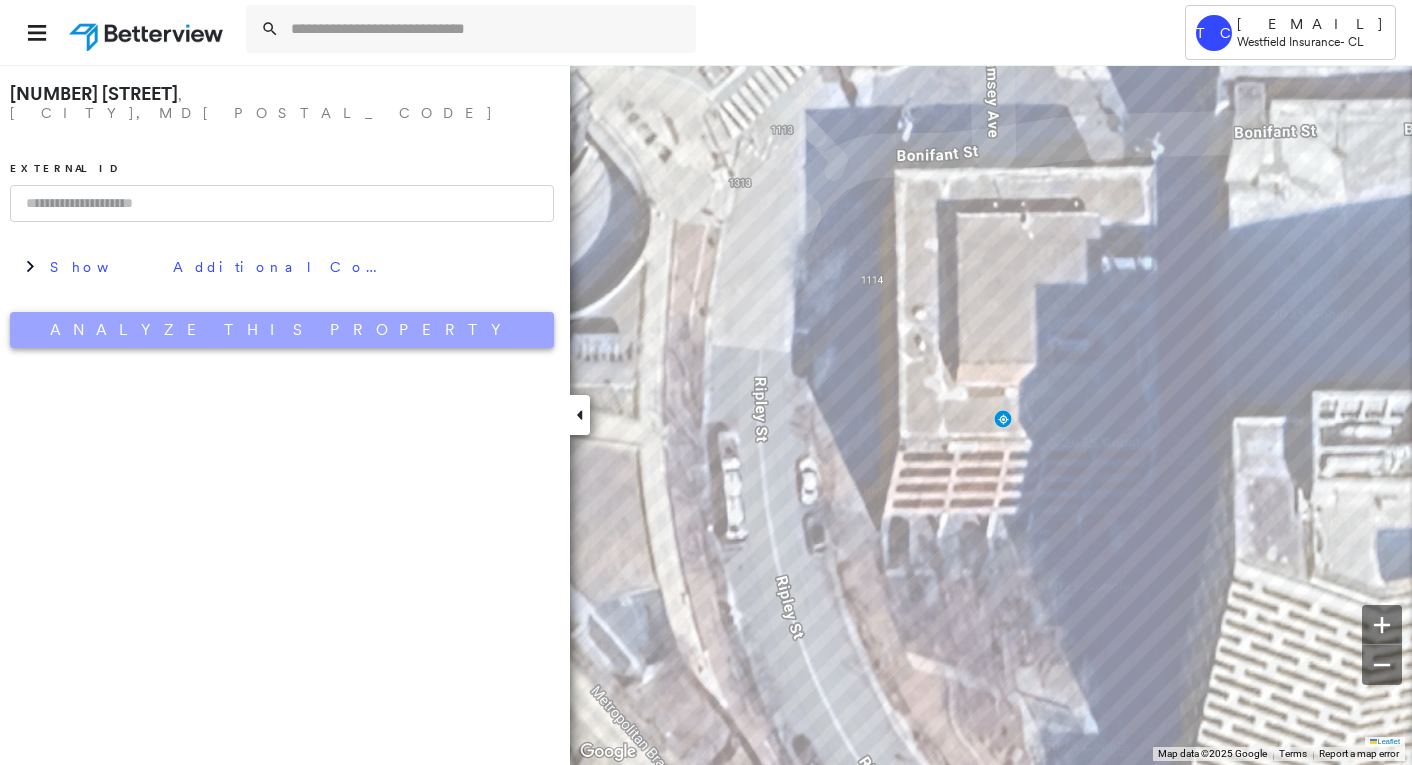 click on "Analyze This Property" at bounding box center (282, 330) 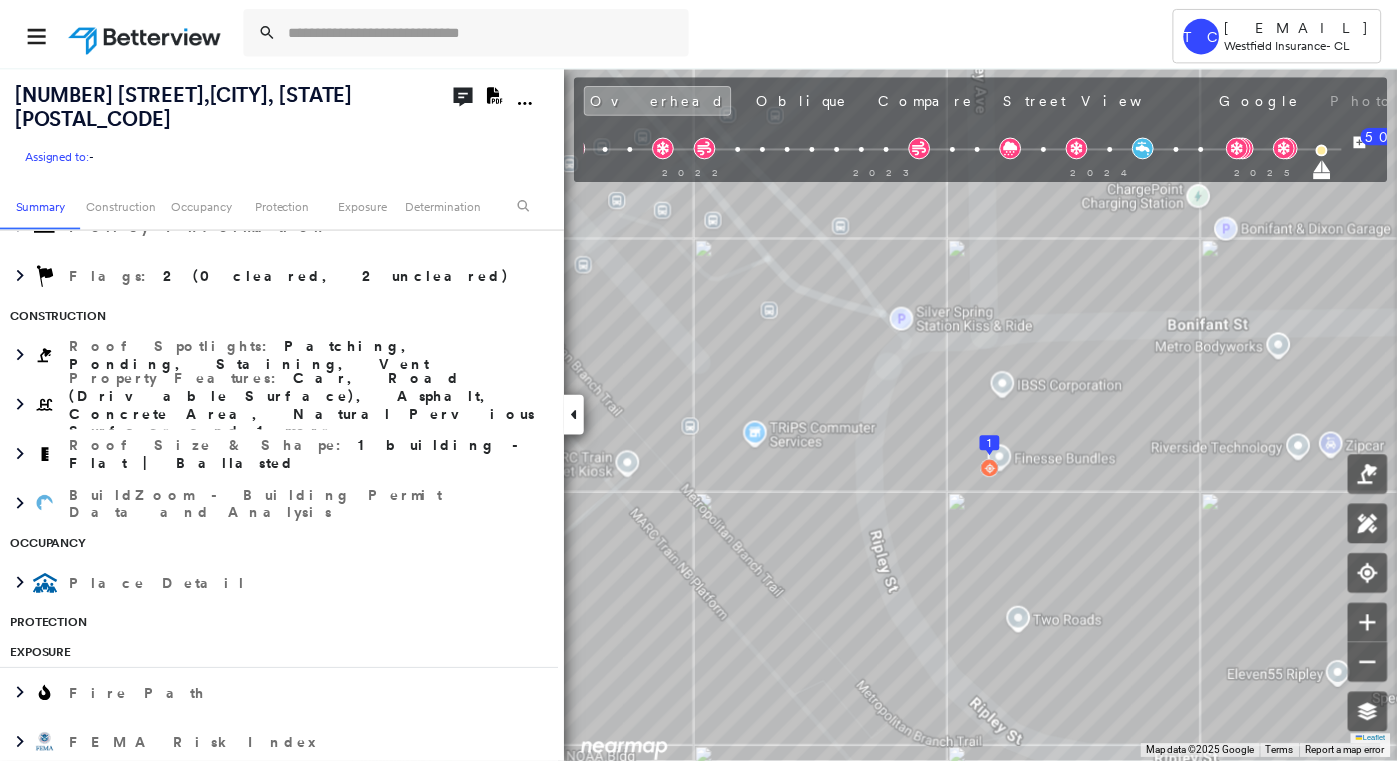 scroll, scrollTop: 0, scrollLeft: 0, axis: both 